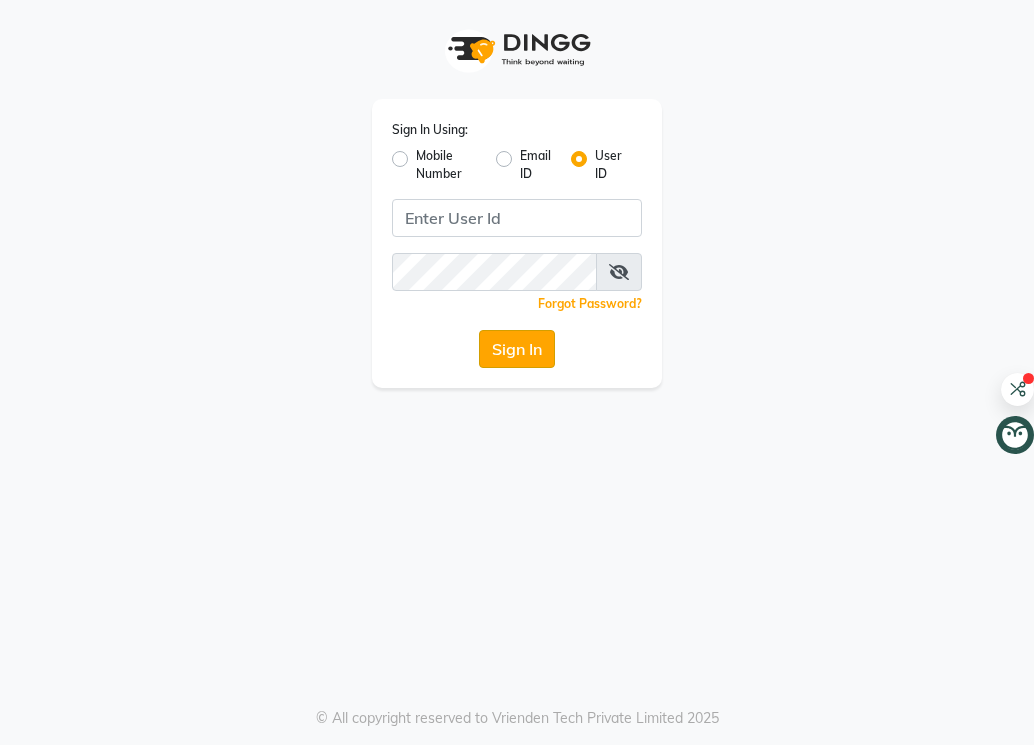 scroll, scrollTop: 0, scrollLeft: 0, axis: both 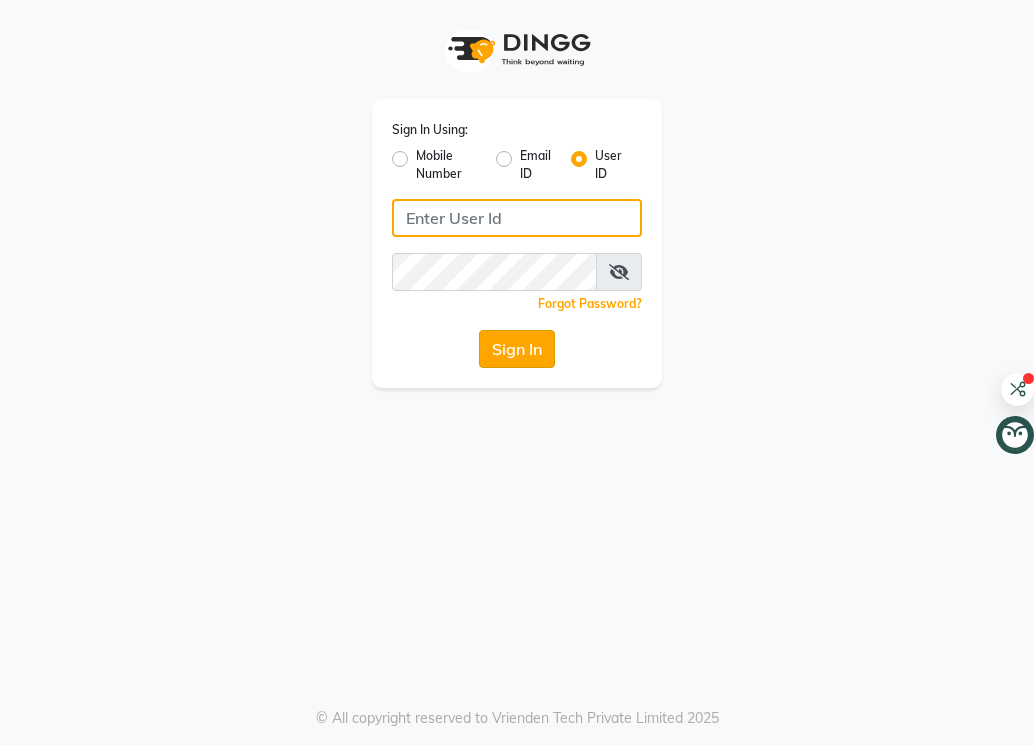 type on "forever21" 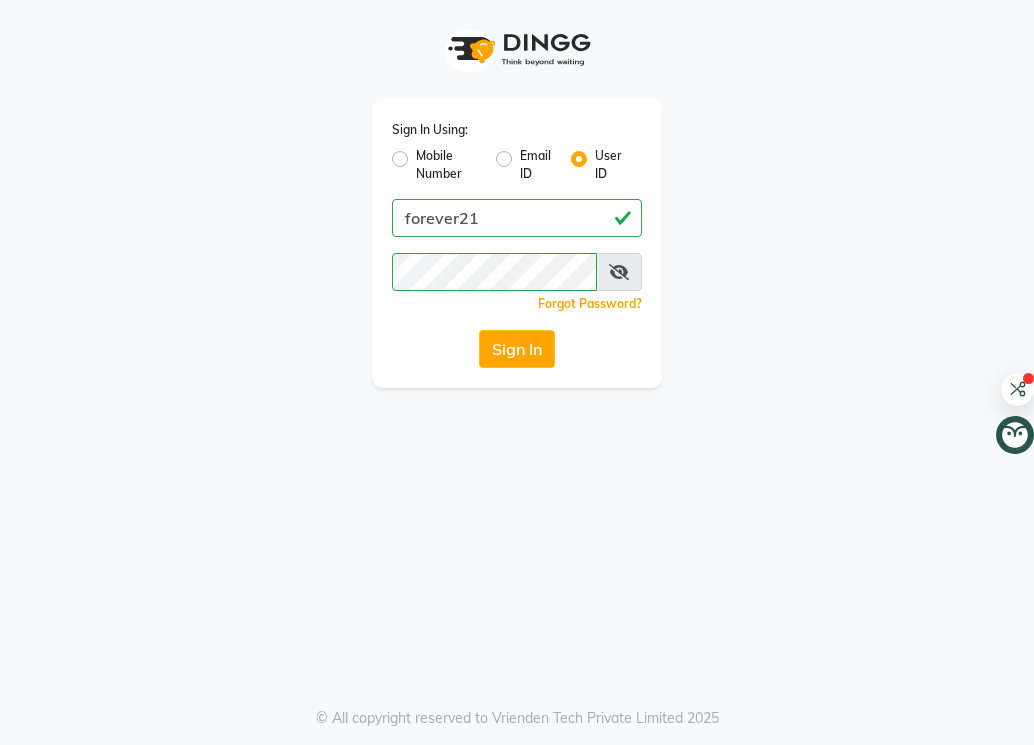 click on "Sign In" 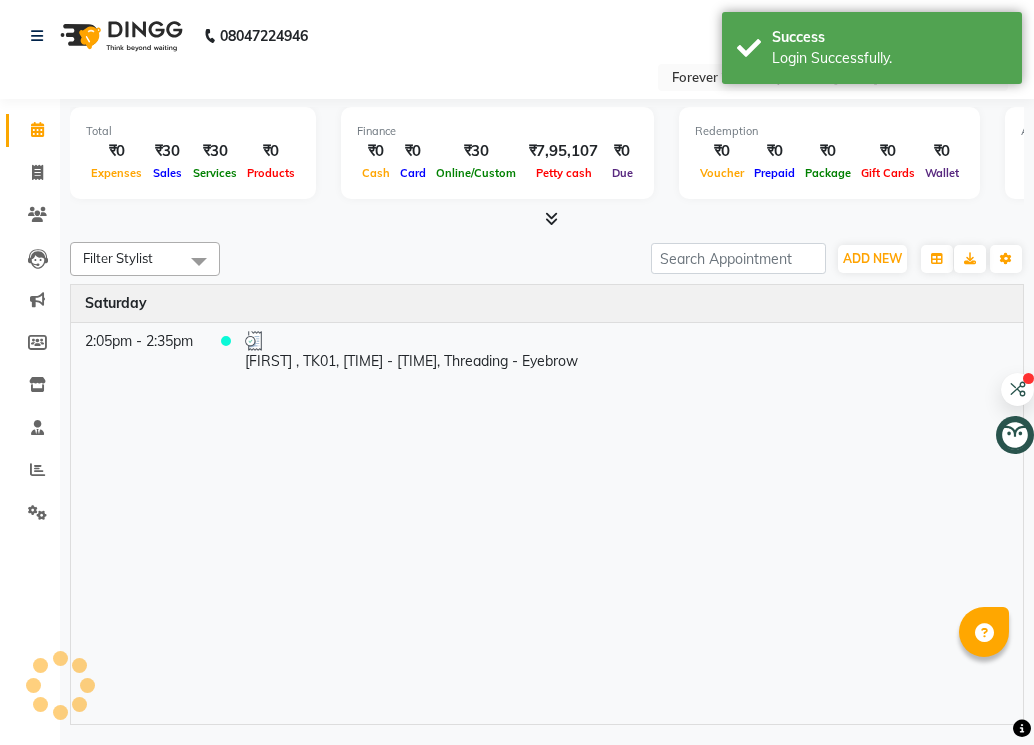 select on "en" 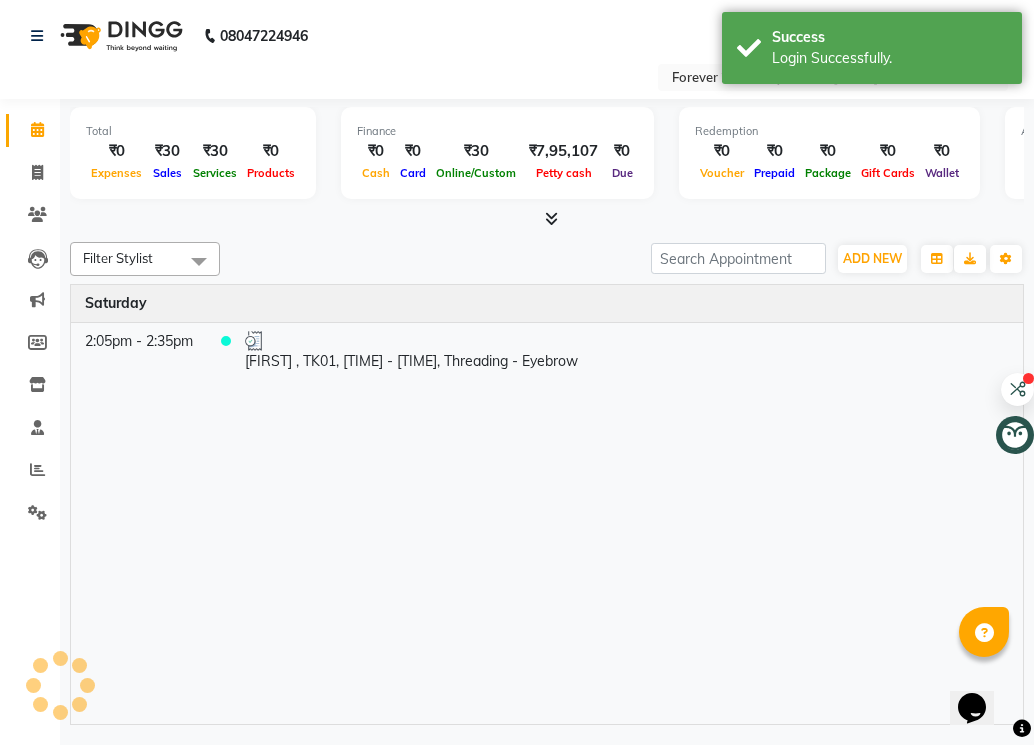 scroll, scrollTop: 0, scrollLeft: 0, axis: both 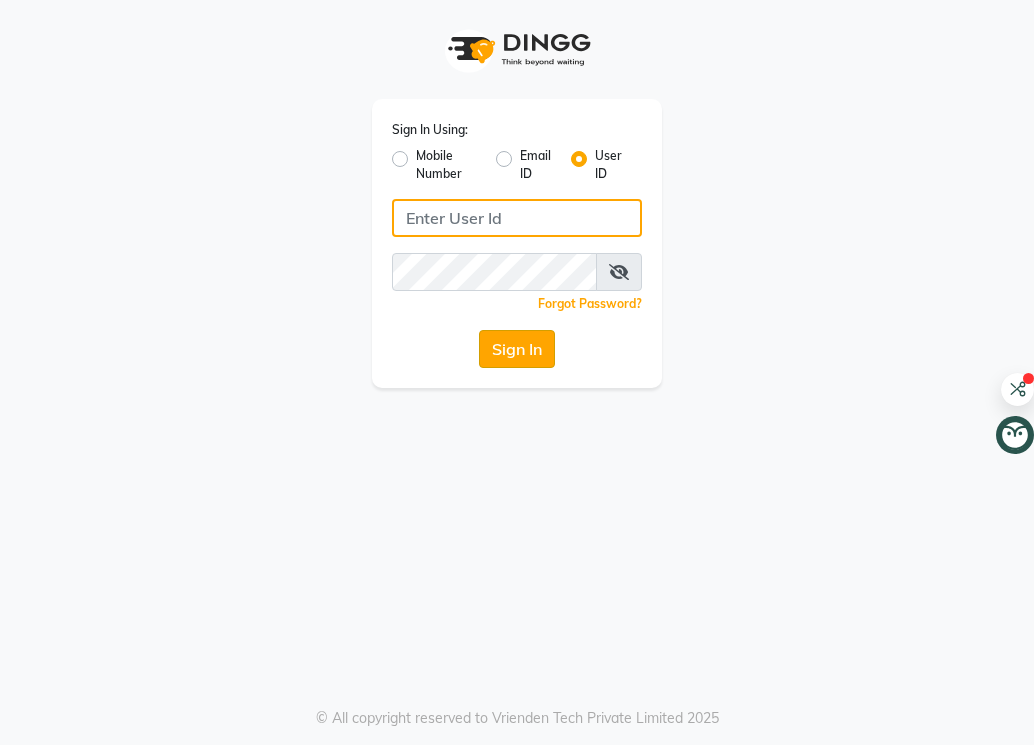 type on "forever21" 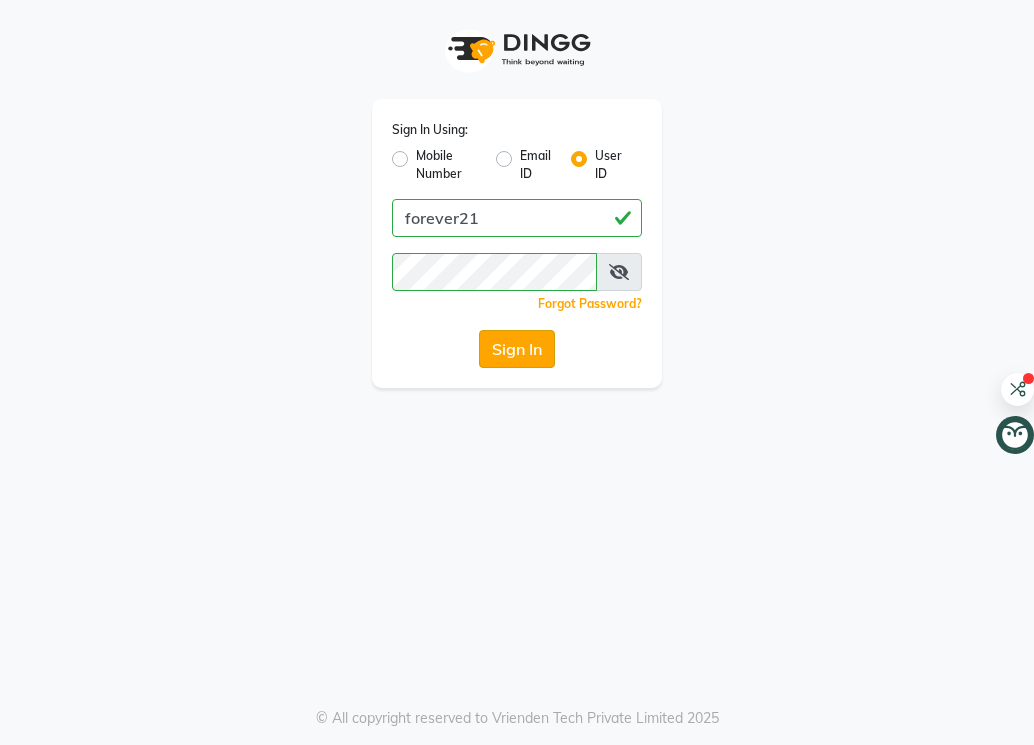 click on "Sign In" 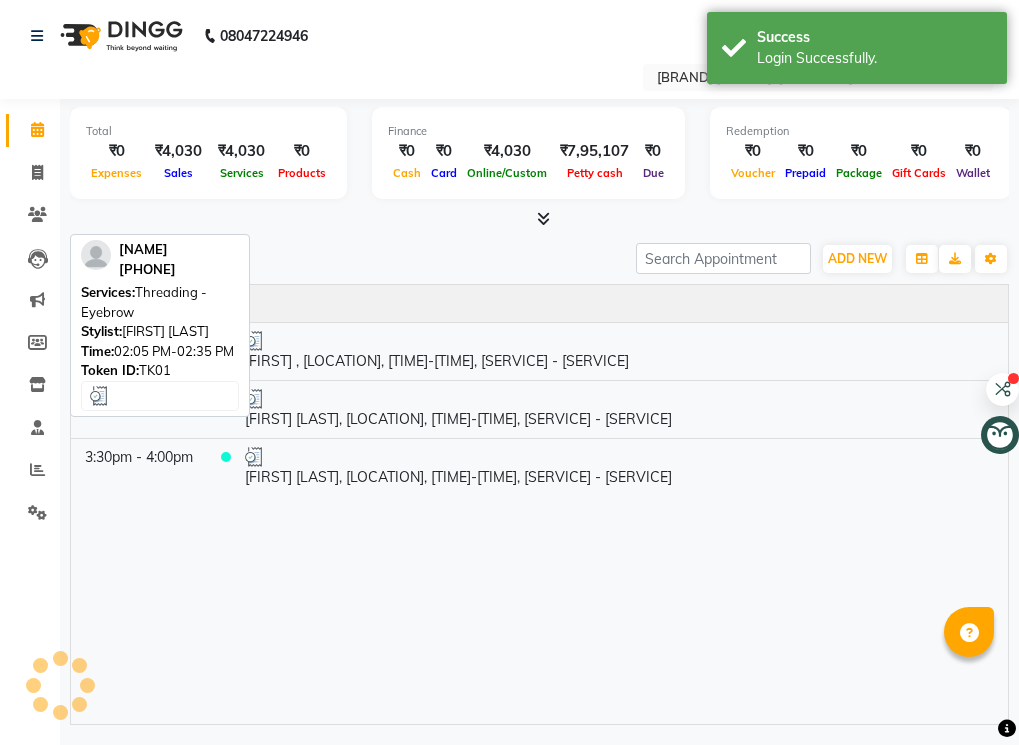 select on "en" 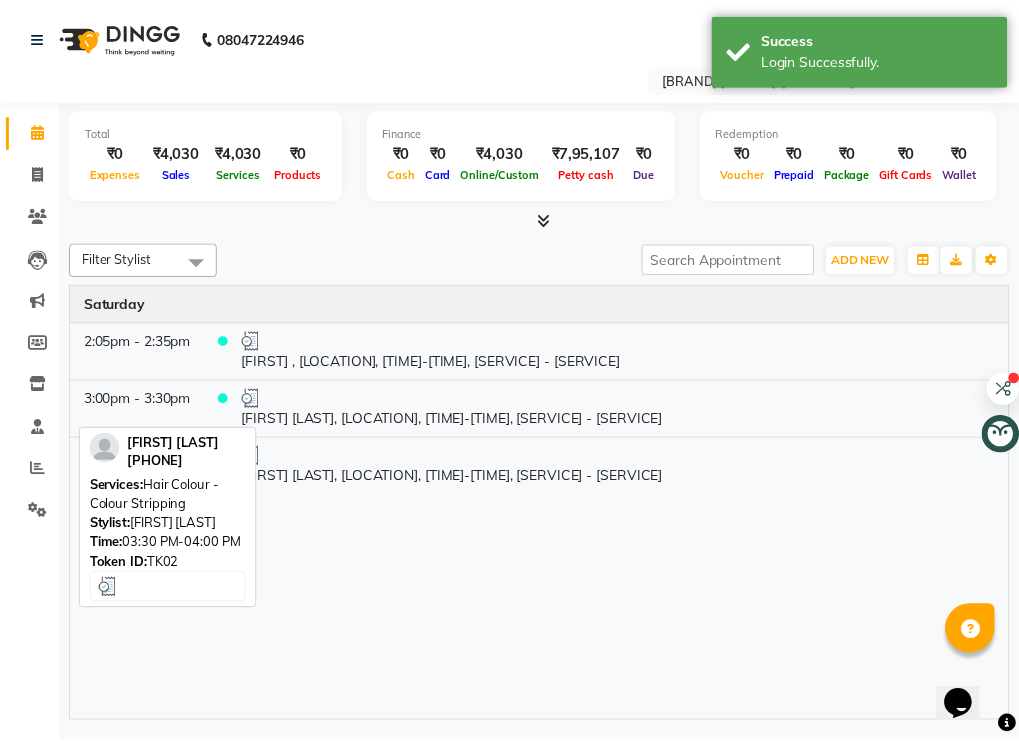 scroll, scrollTop: 0, scrollLeft: 0, axis: both 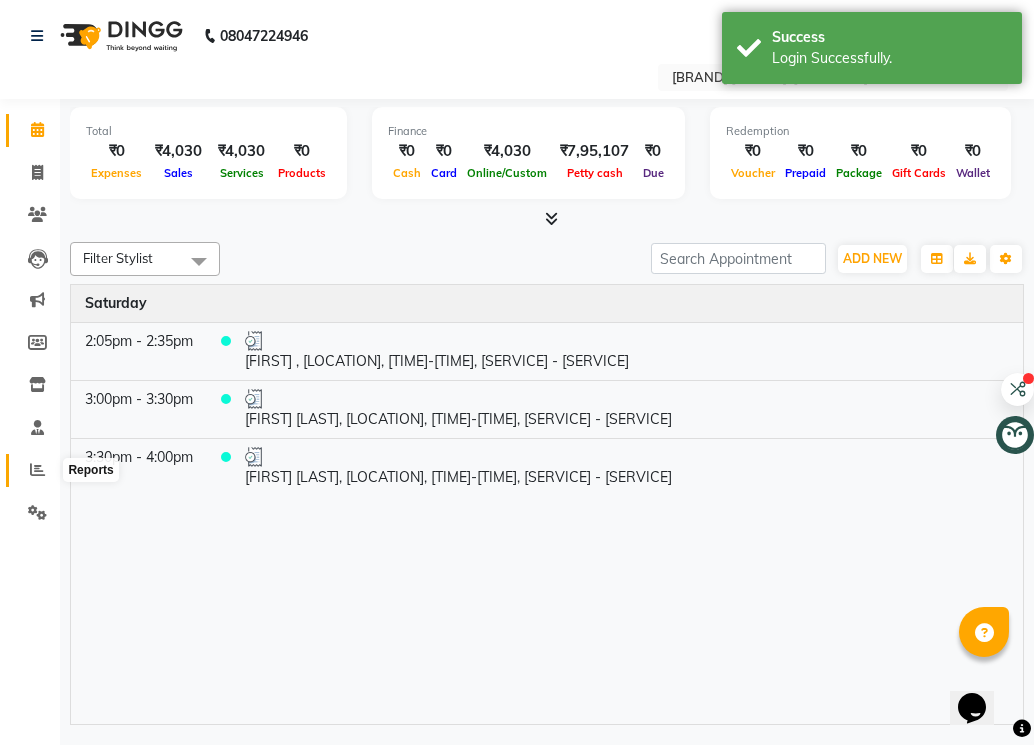 click 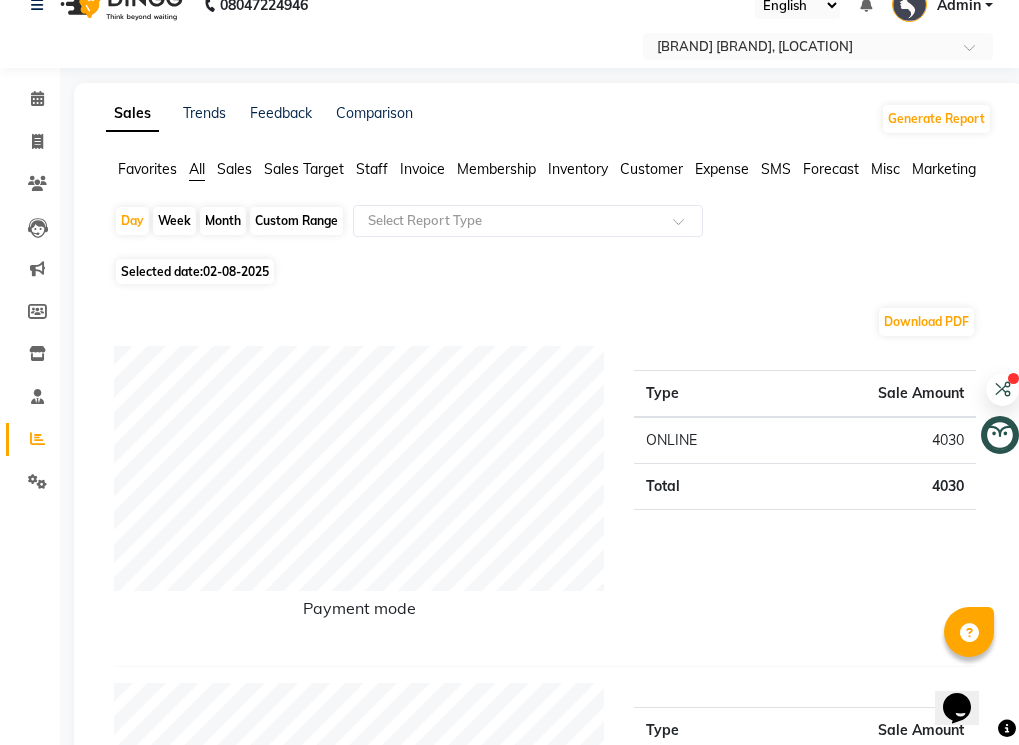 scroll, scrollTop: 0, scrollLeft: 0, axis: both 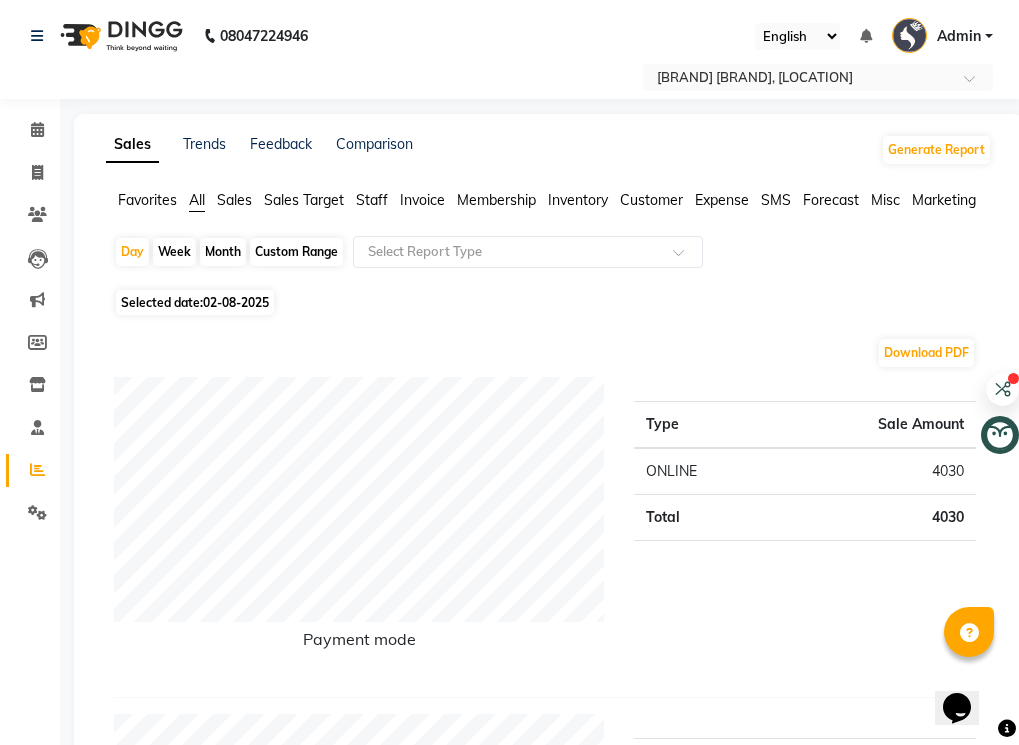 click on "Month" 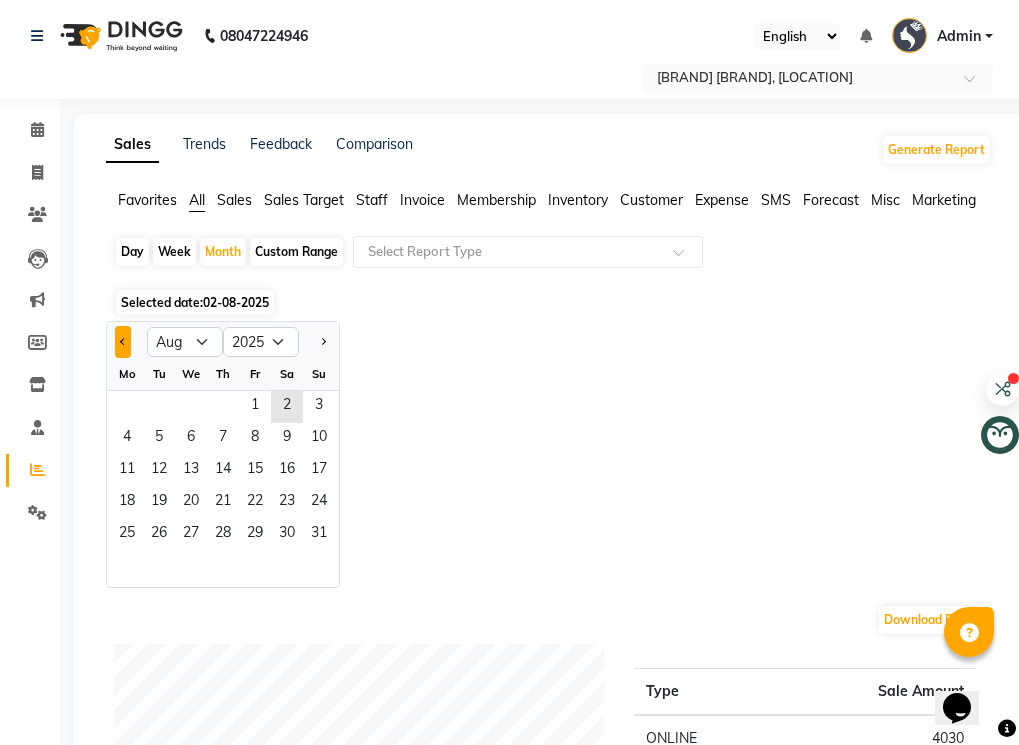 click 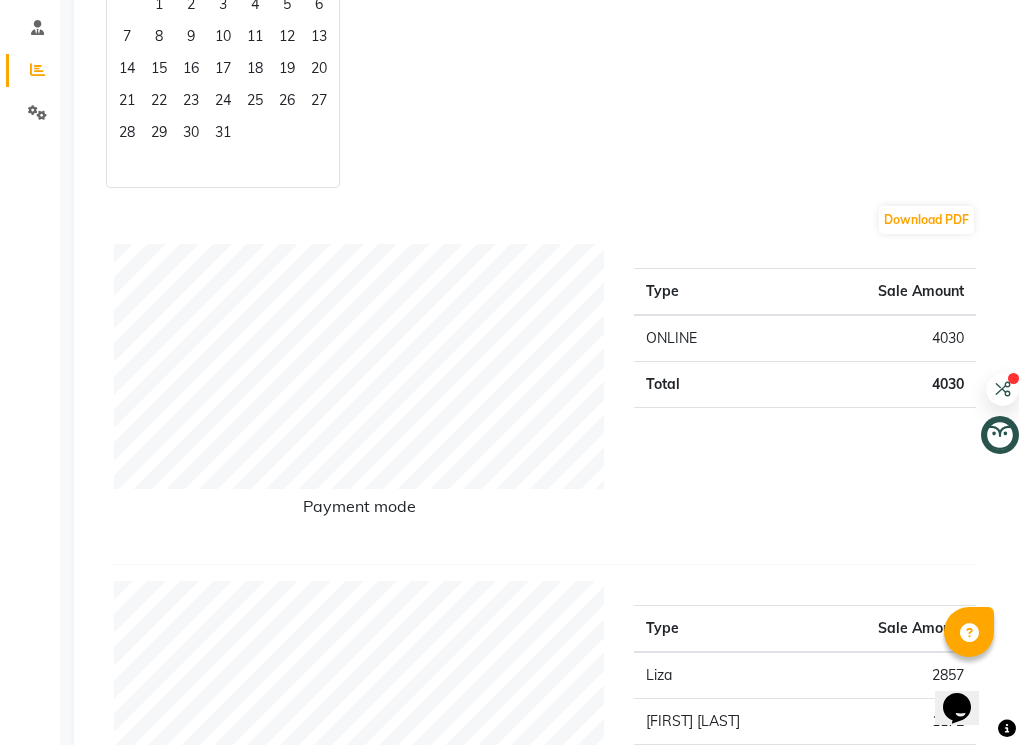 scroll, scrollTop: 100, scrollLeft: 0, axis: vertical 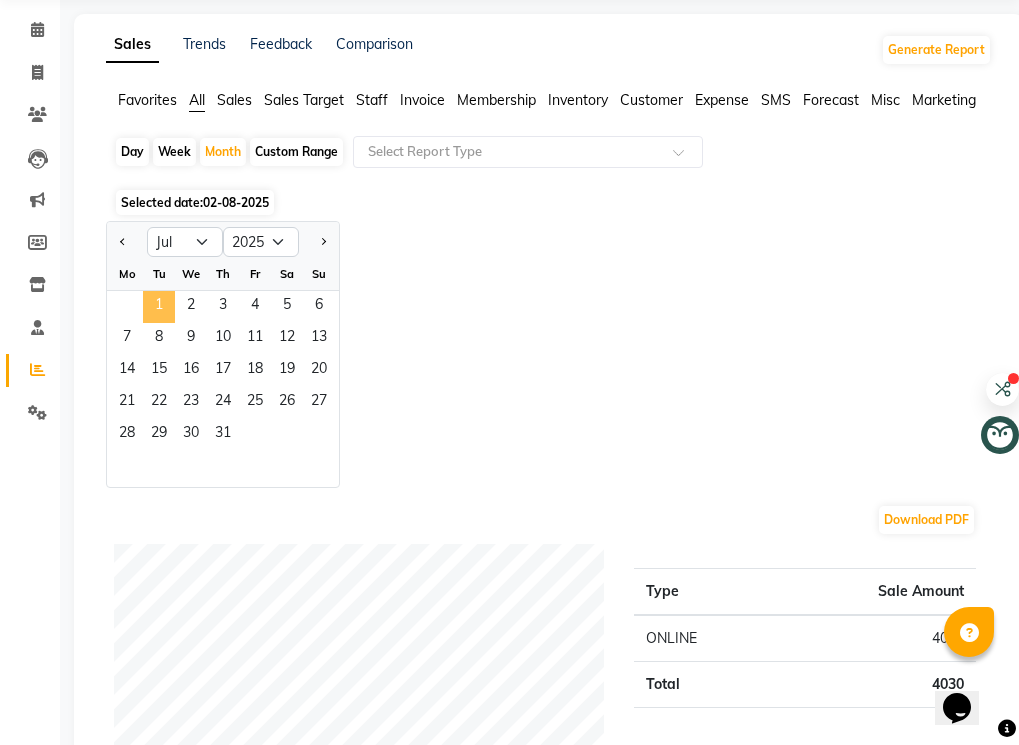 click on "1" 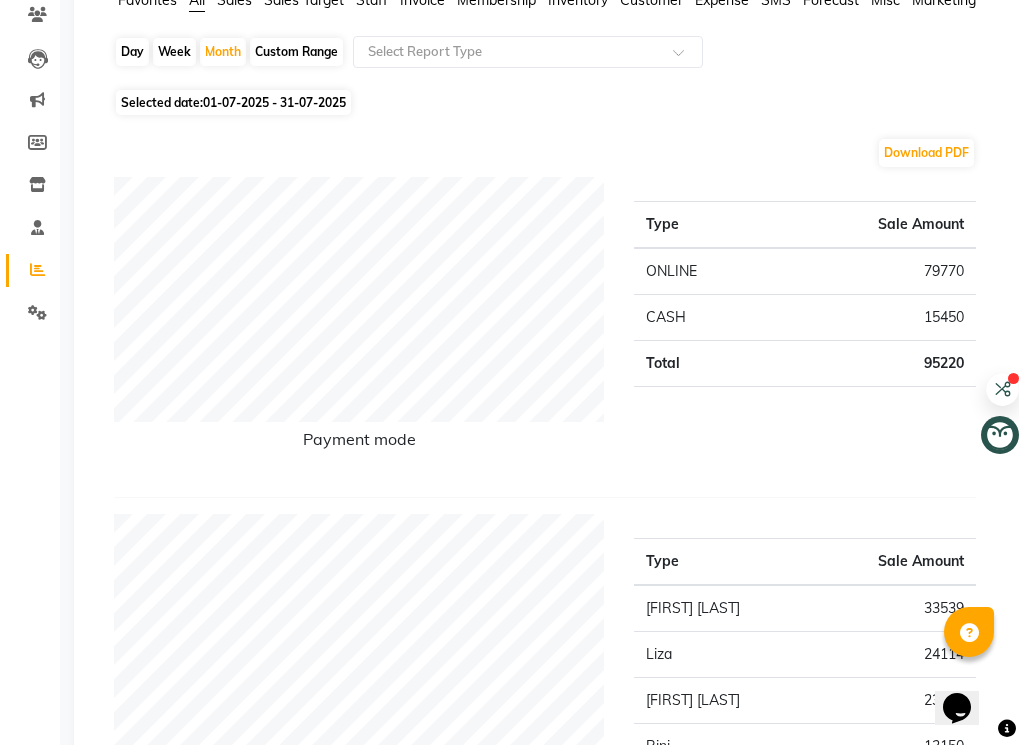 scroll, scrollTop: 0, scrollLeft: 0, axis: both 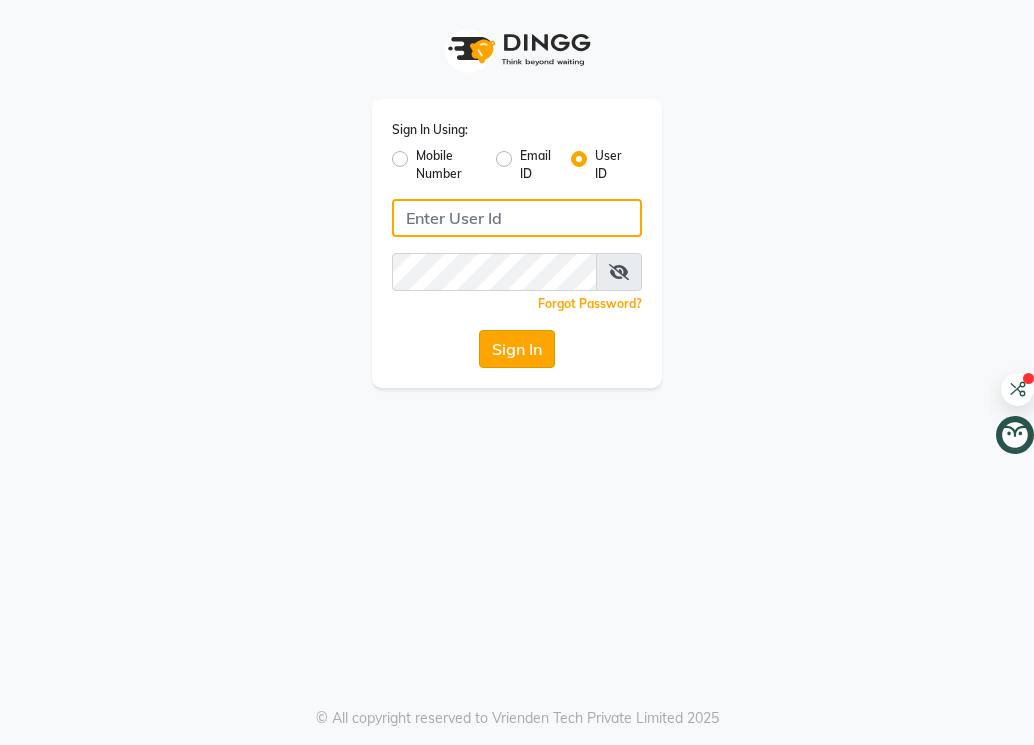 type on "forever21" 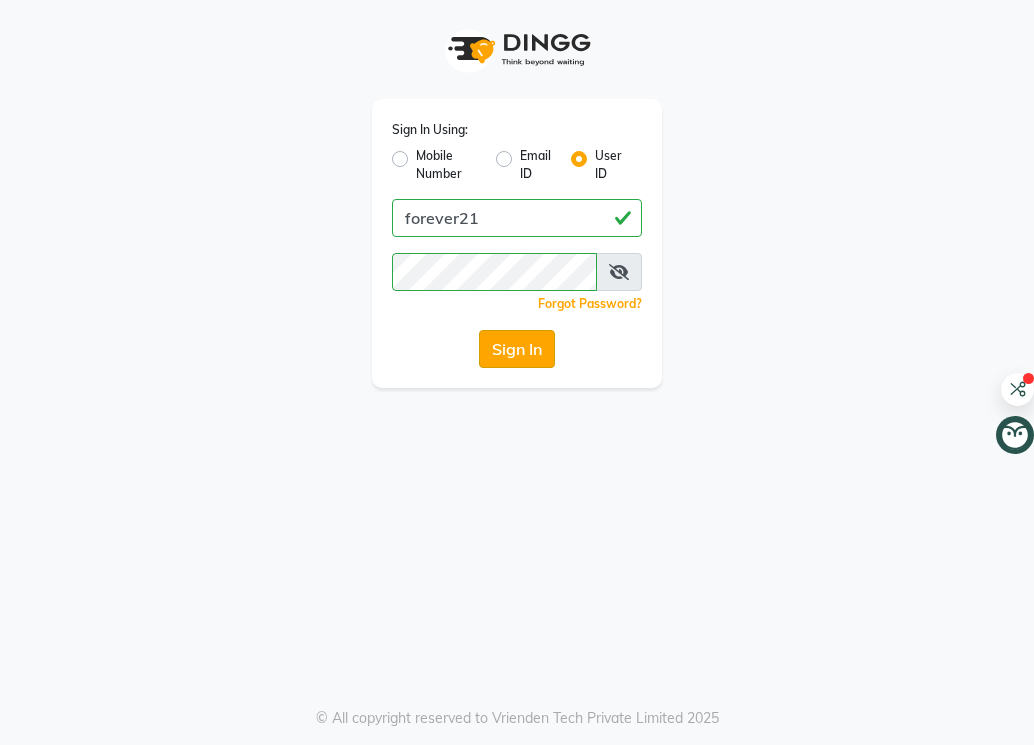 click on "Sign In" 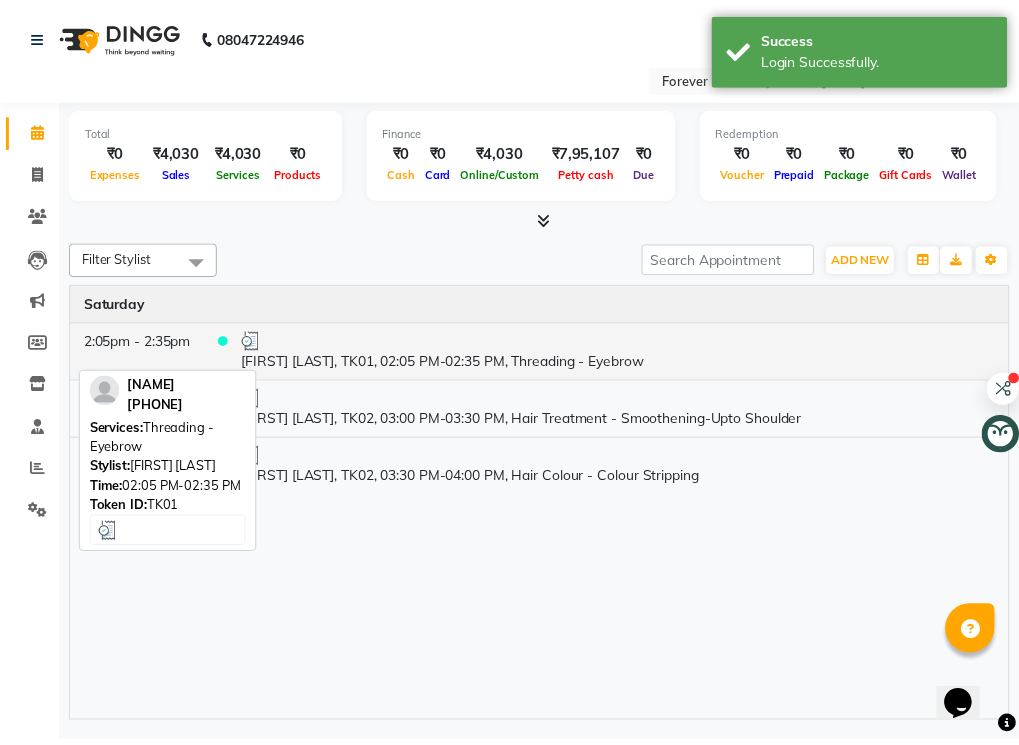scroll, scrollTop: 0, scrollLeft: 0, axis: both 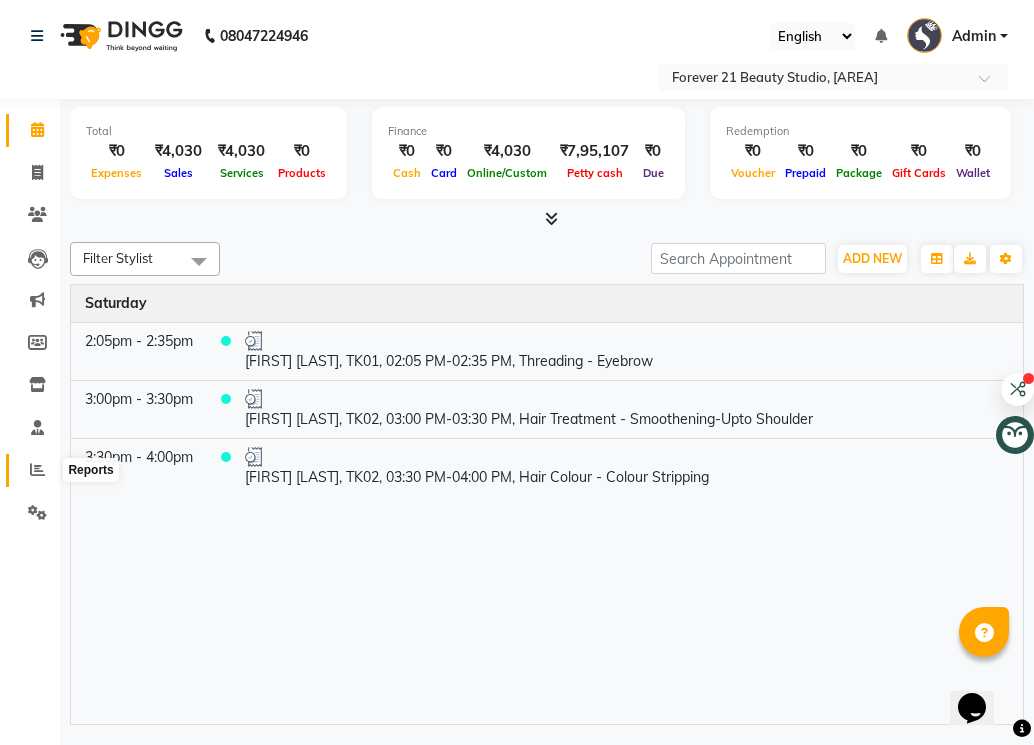 click 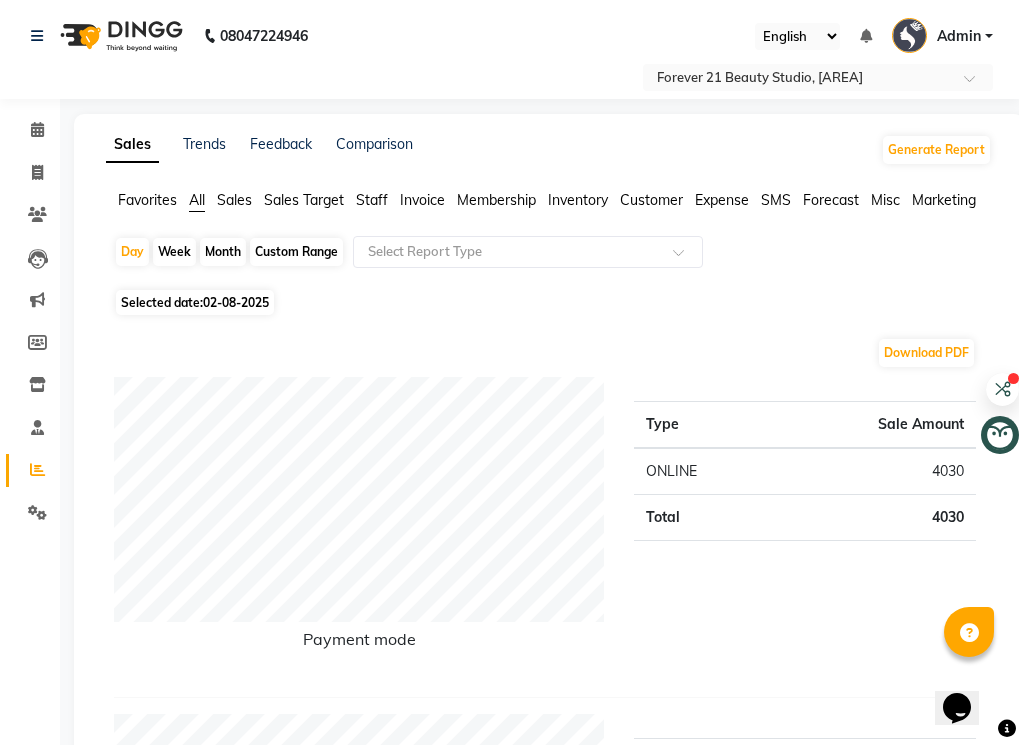 click on "Month" 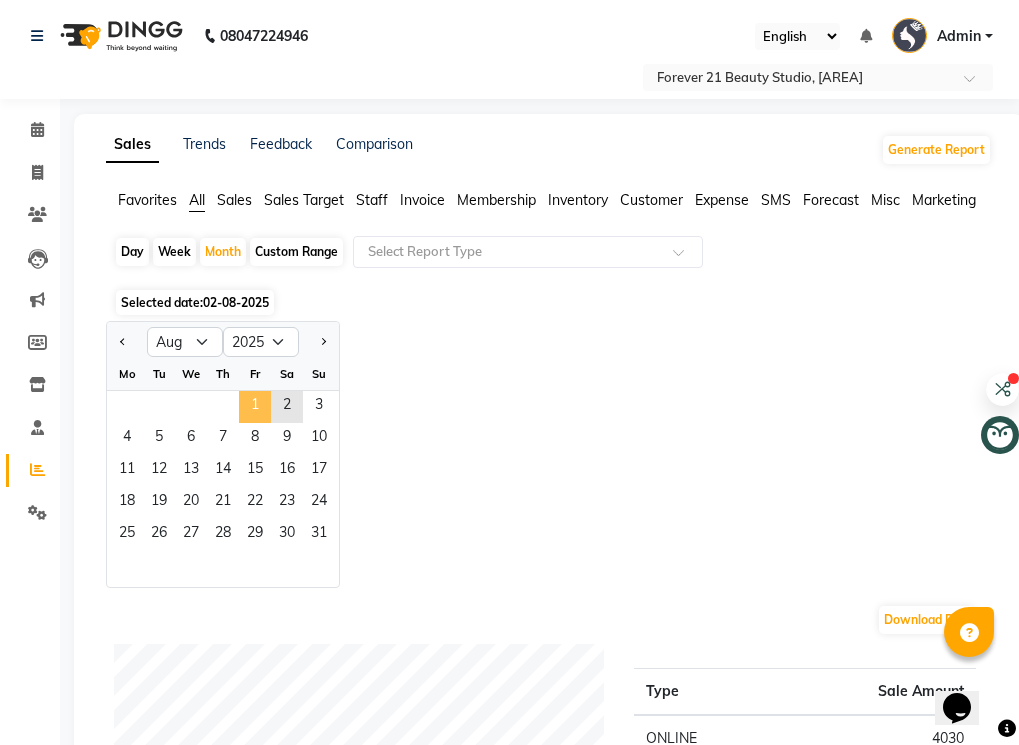 click on "1" 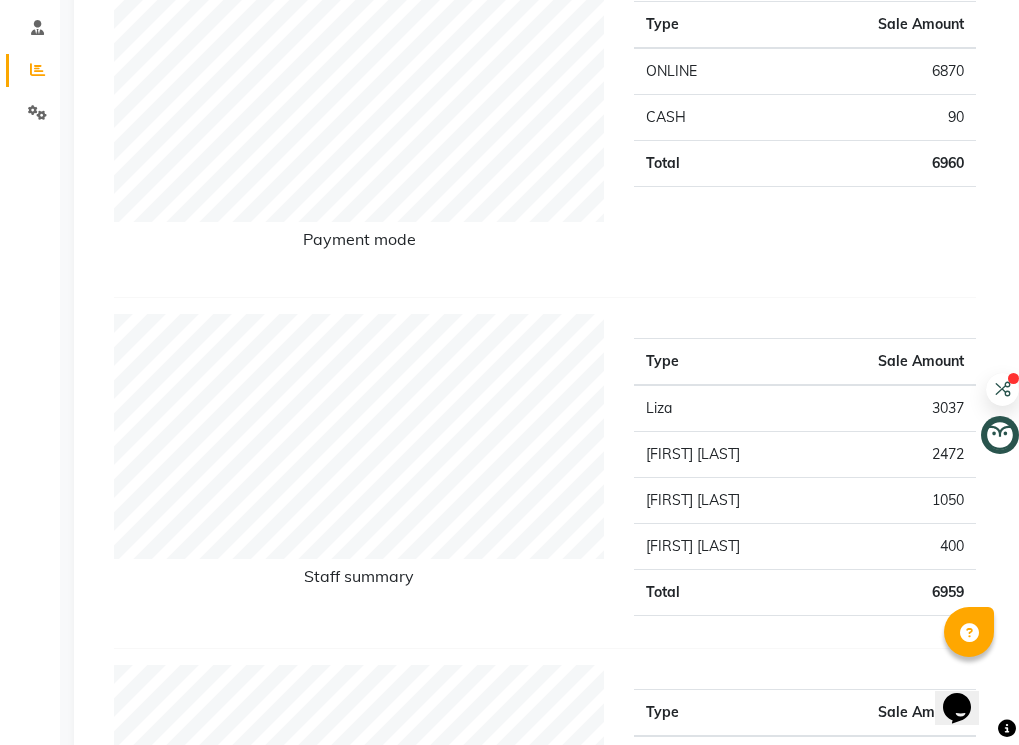 scroll, scrollTop: 100, scrollLeft: 0, axis: vertical 